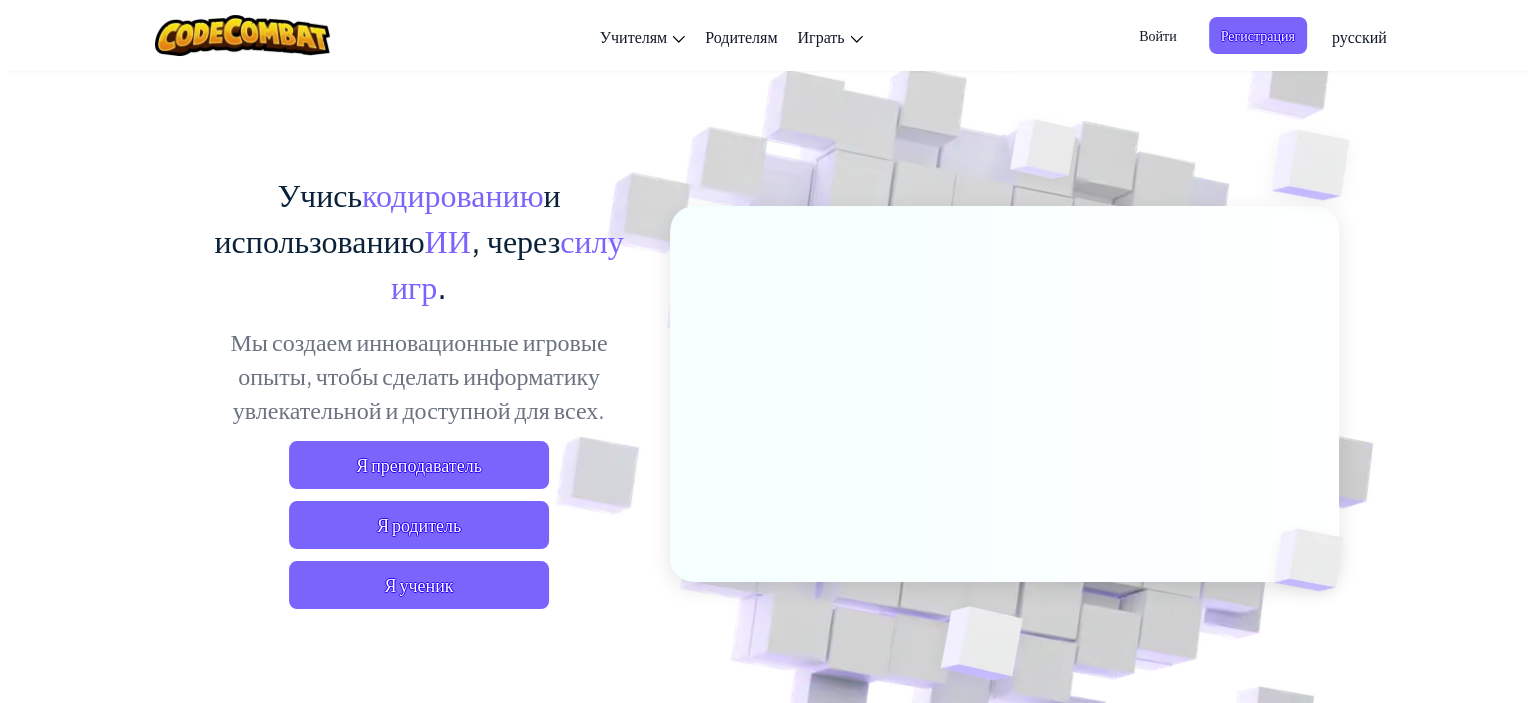 scroll, scrollTop: 100, scrollLeft: 0, axis: vertical 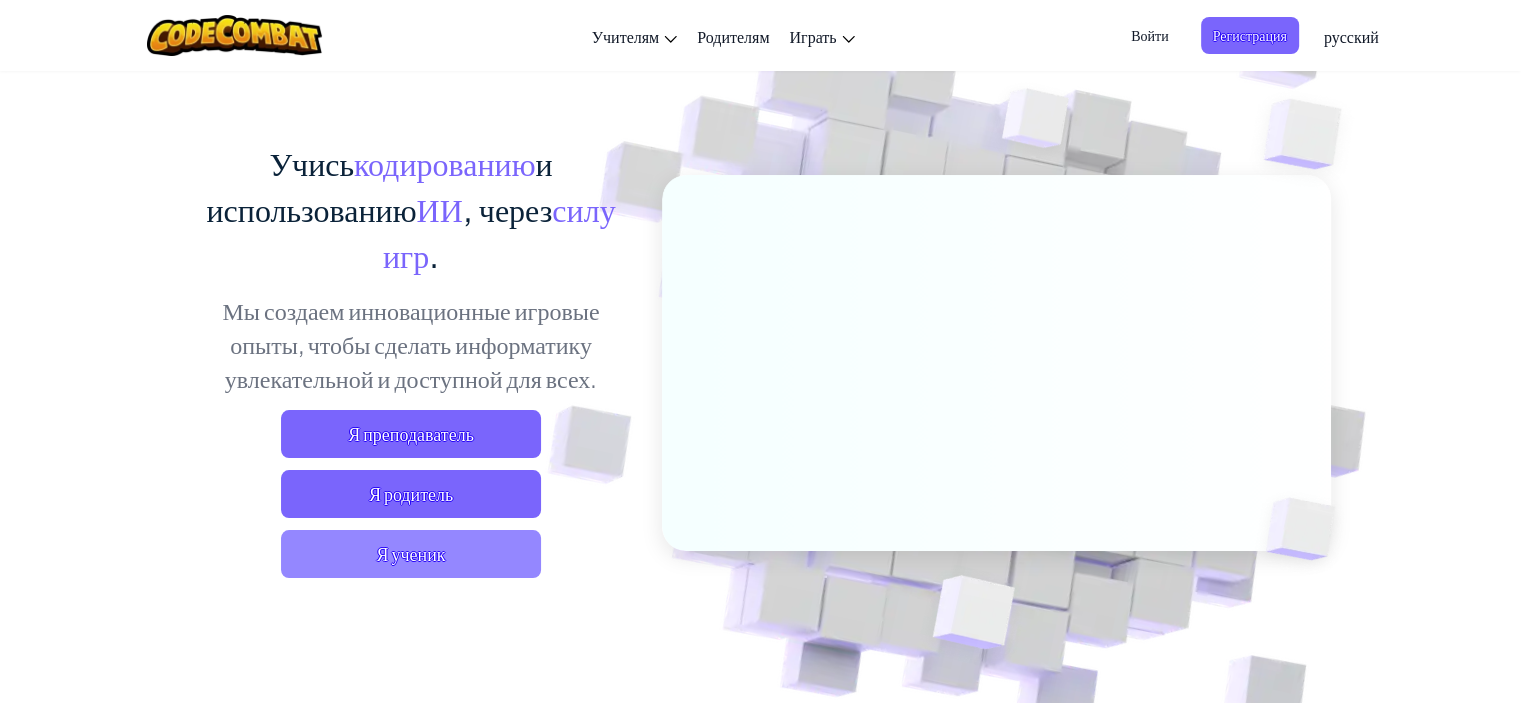 click on "Я ученик" at bounding box center (411, 554) 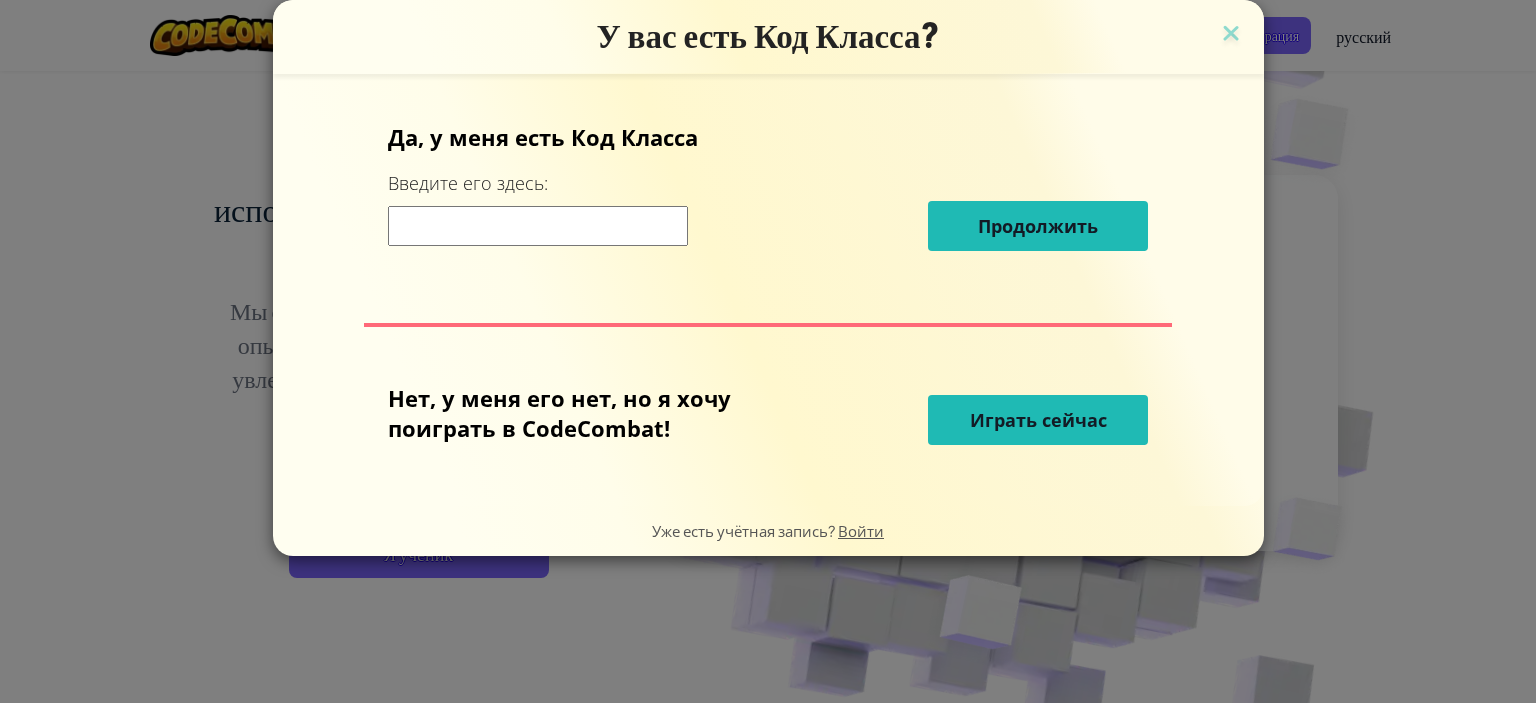 click at bounding box center [538, 226] 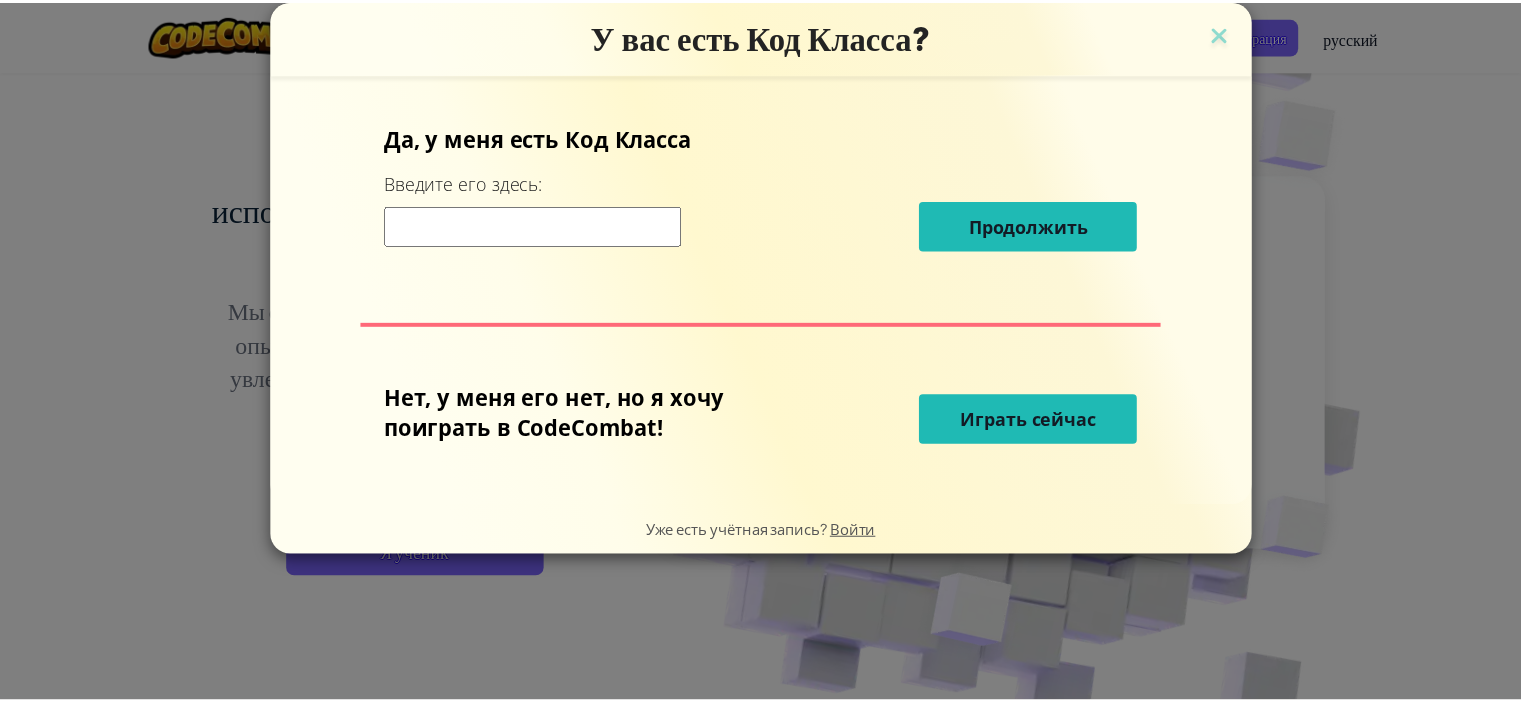 scroll, scrollTop: 0, scrollLeft: 0, axis: both 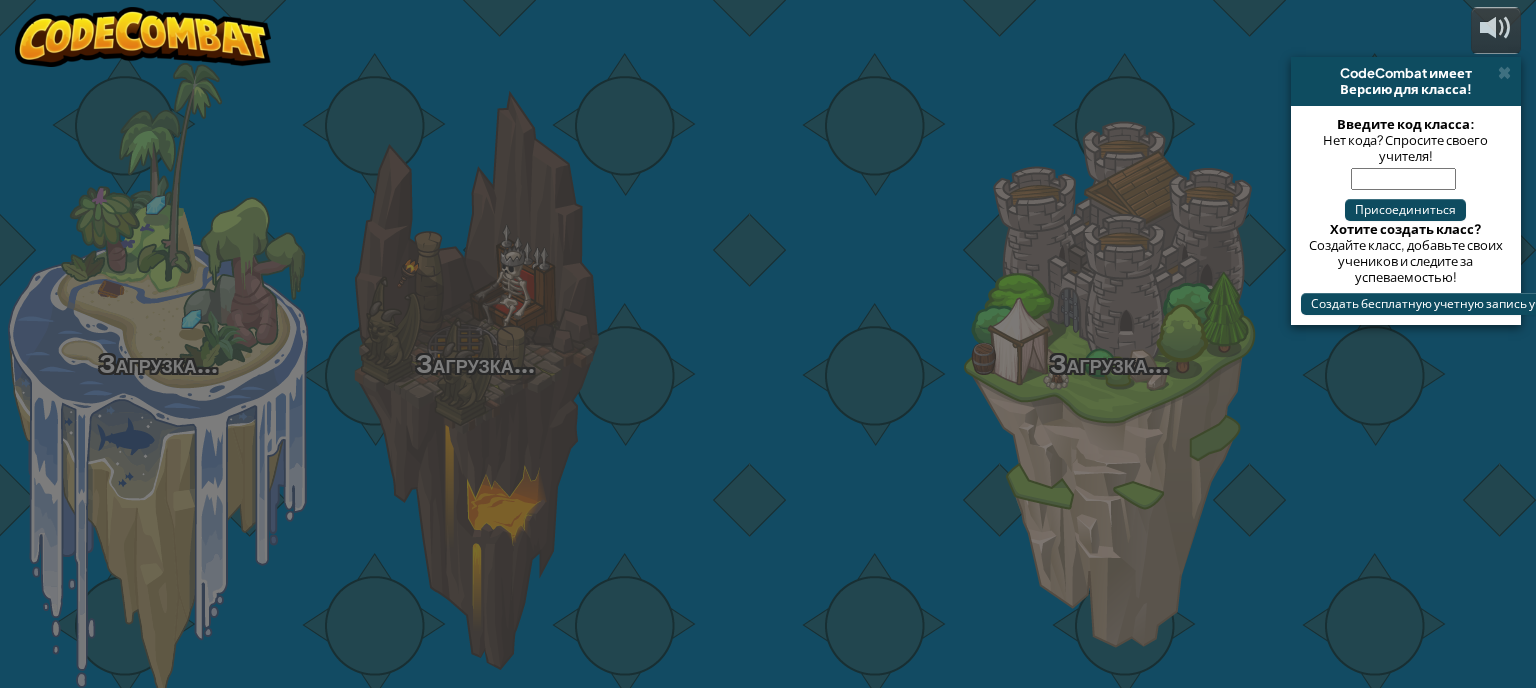 select on "ru" 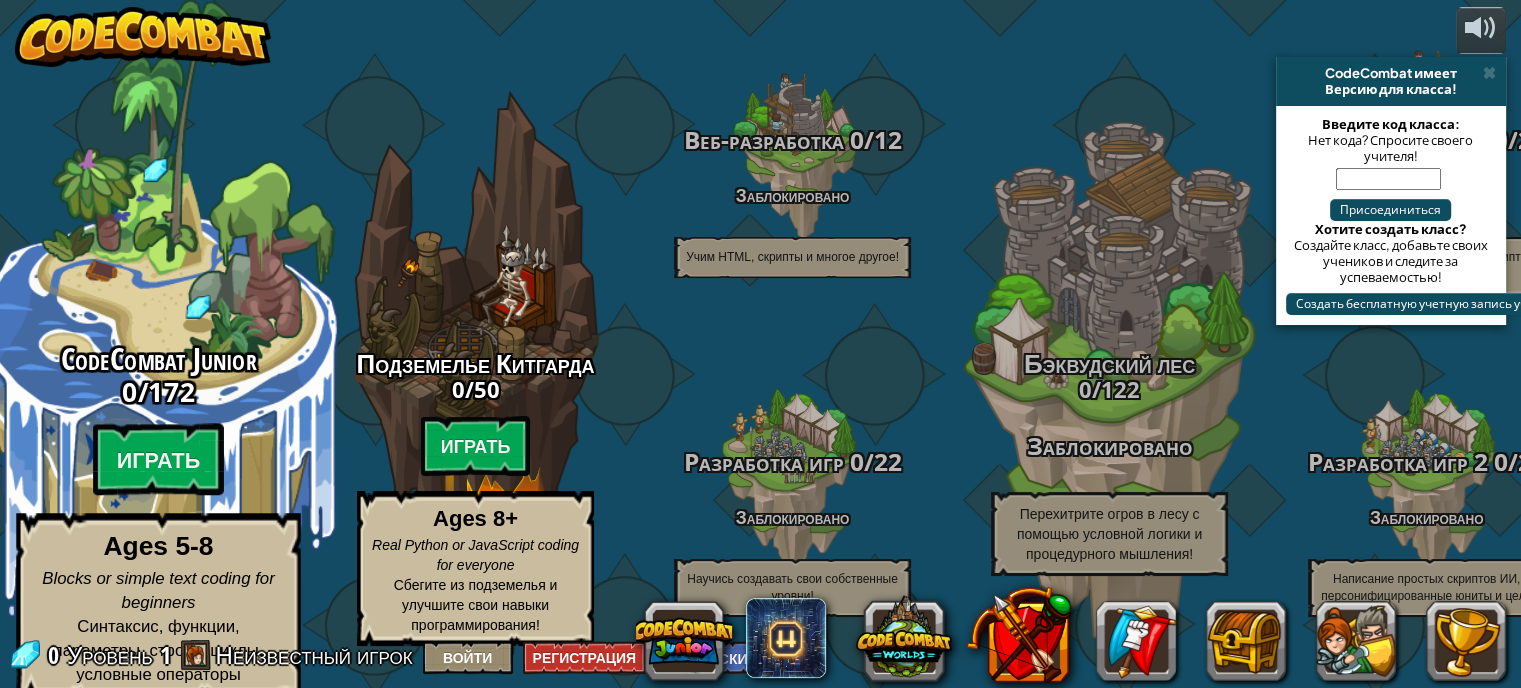 click on "CodeCombat Junior 0 / 172 Играть Ages 5-8 Blocks or simple text coding for beginners Синтаксис, функции, параметры, строки, циклы, условные операторы" at bounding box center [158, 380] 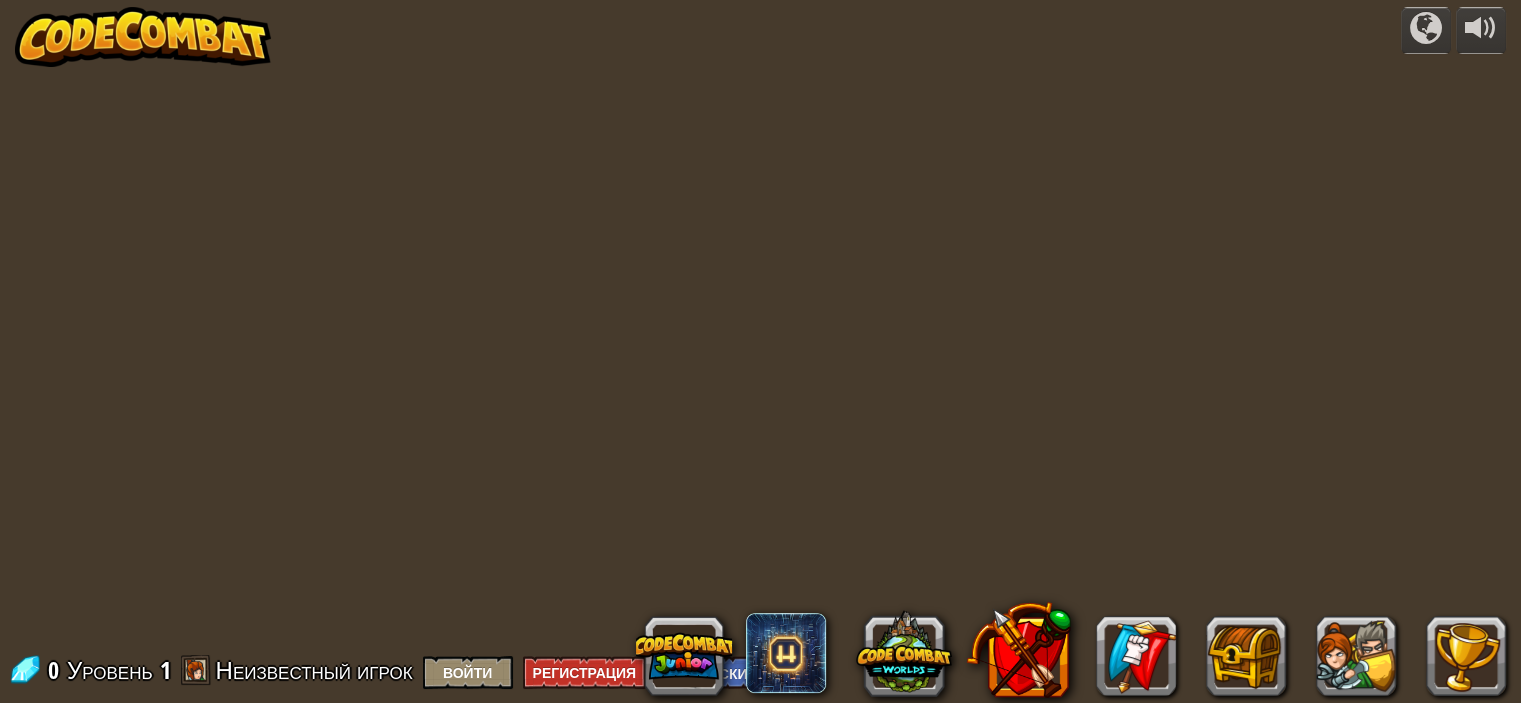 select on "ru" 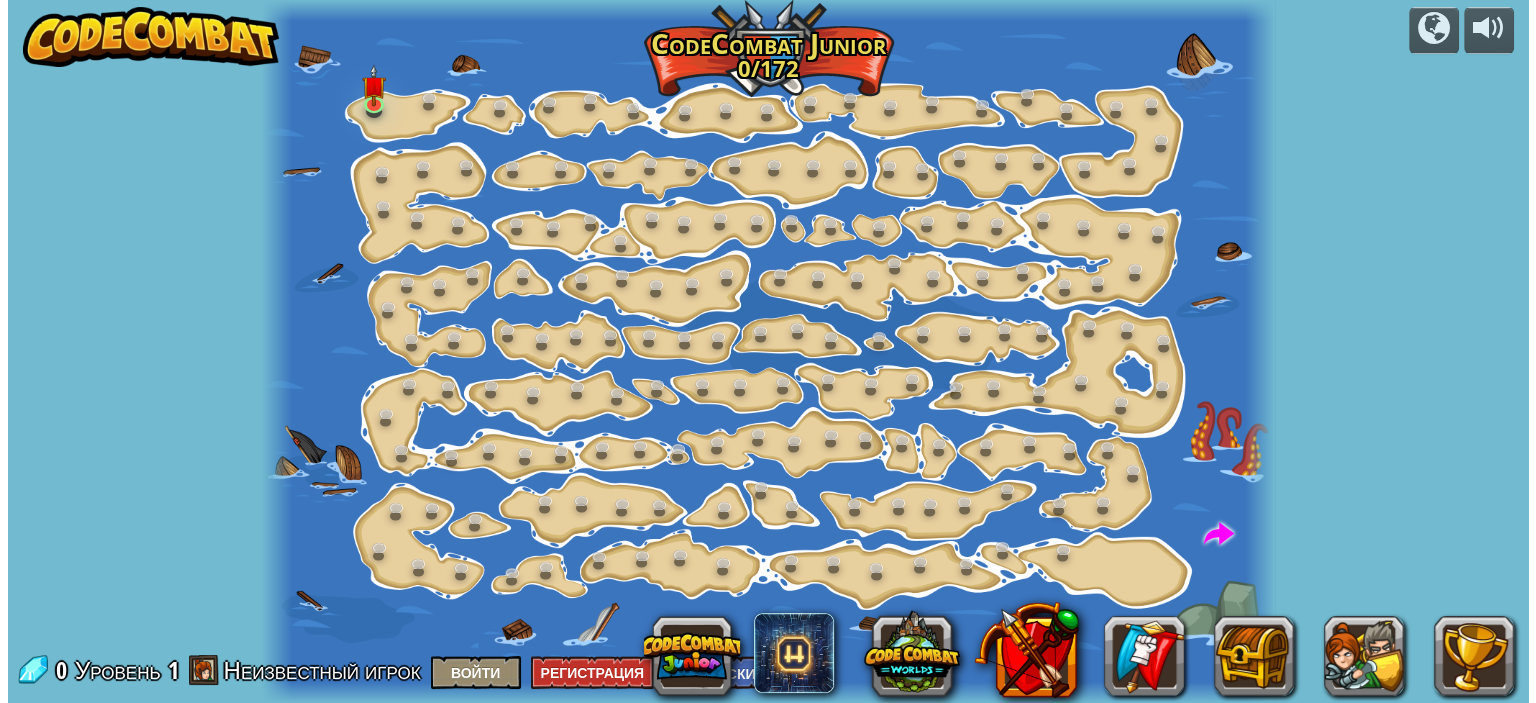 scroll, scrollTop: 0, scrollLeft: 0, axis: both 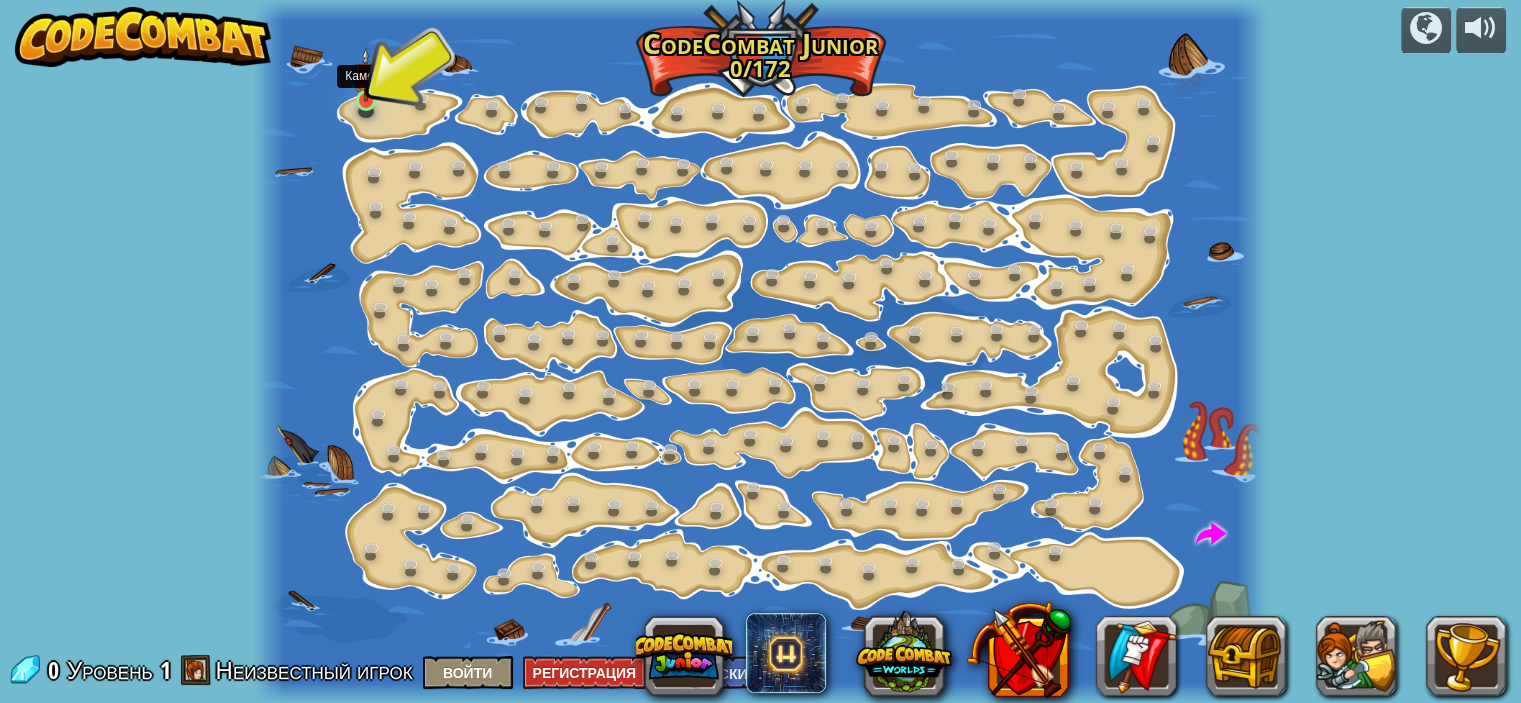 click at bounding box center [366, 75] 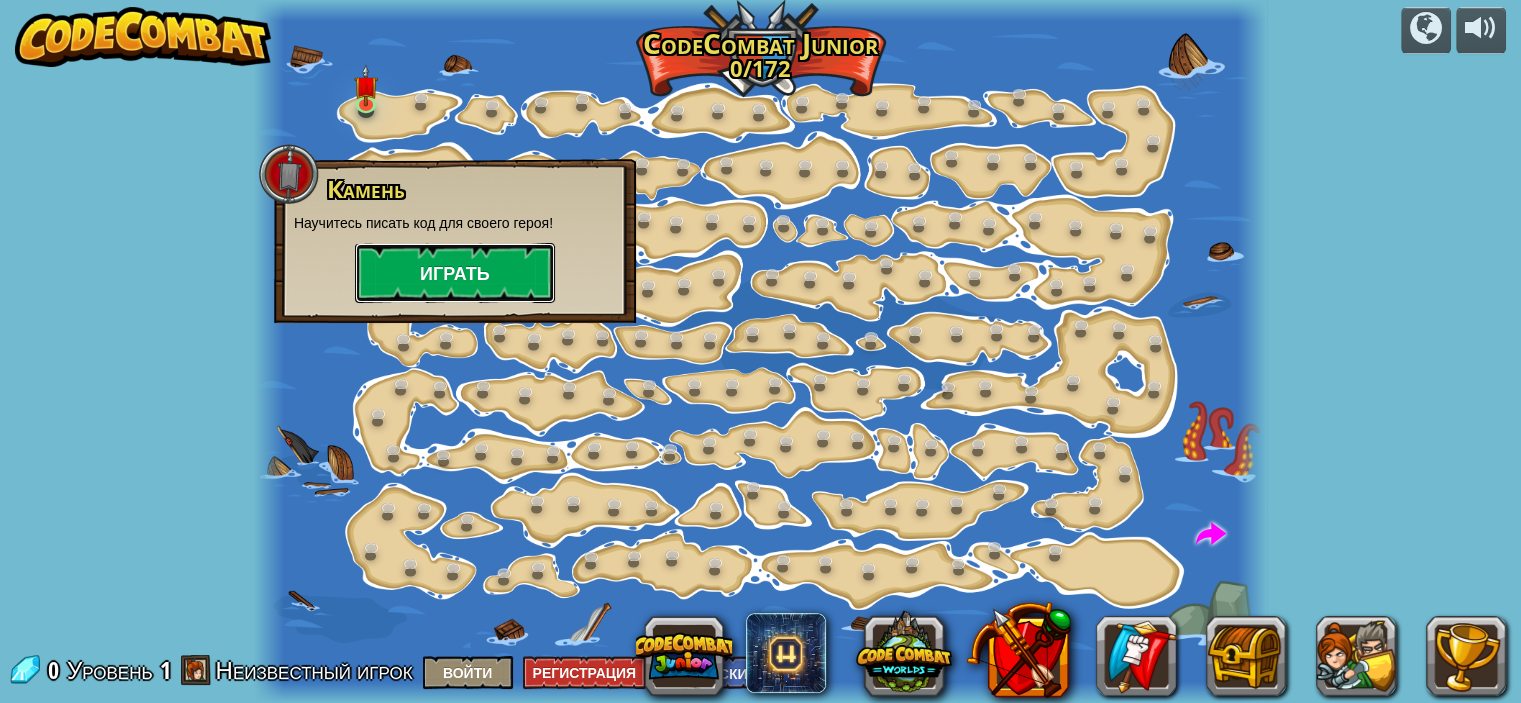 click on "Играть" at bounding box center [455, 273] 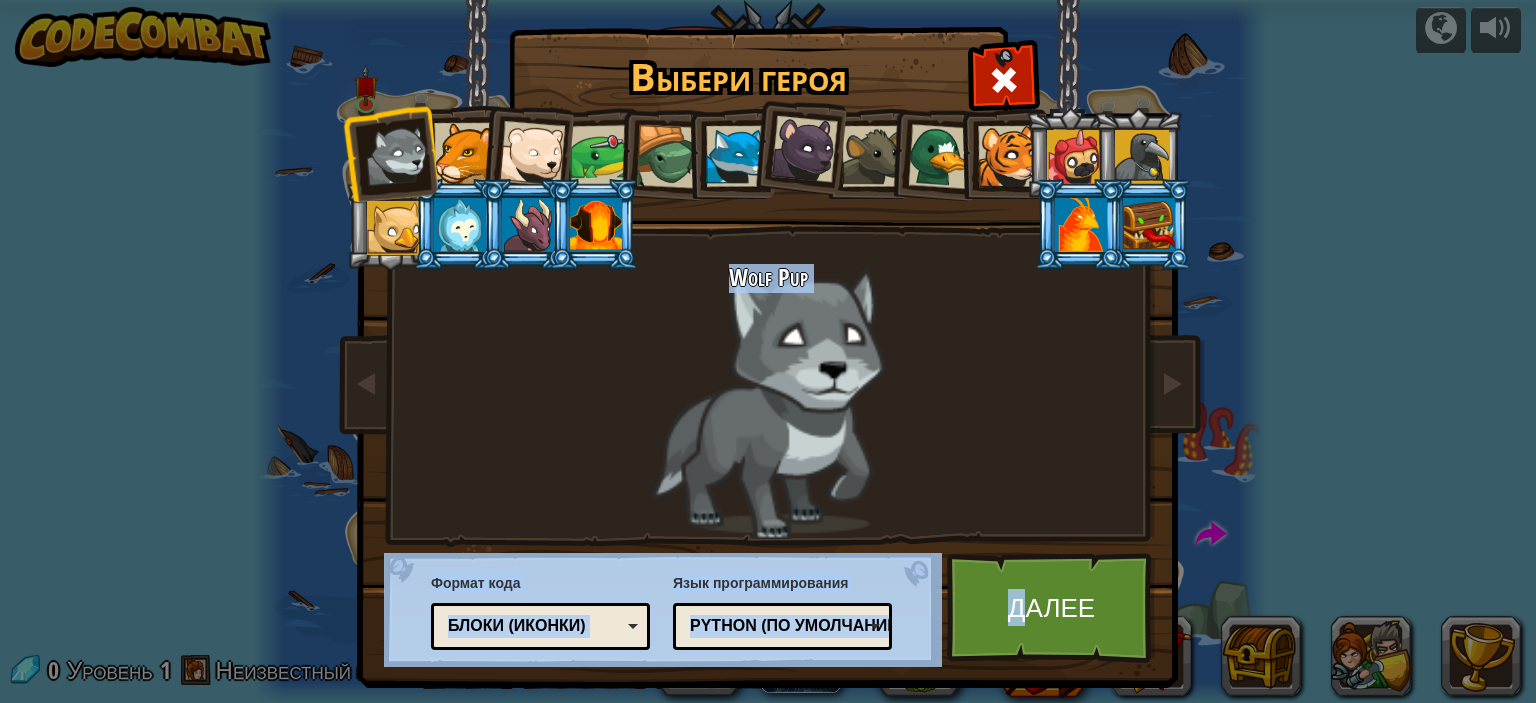 drag, startPoint x: 1012, startPoint y: 583, endPoint x: 868, endPoint y: 548, distance: 148.19244 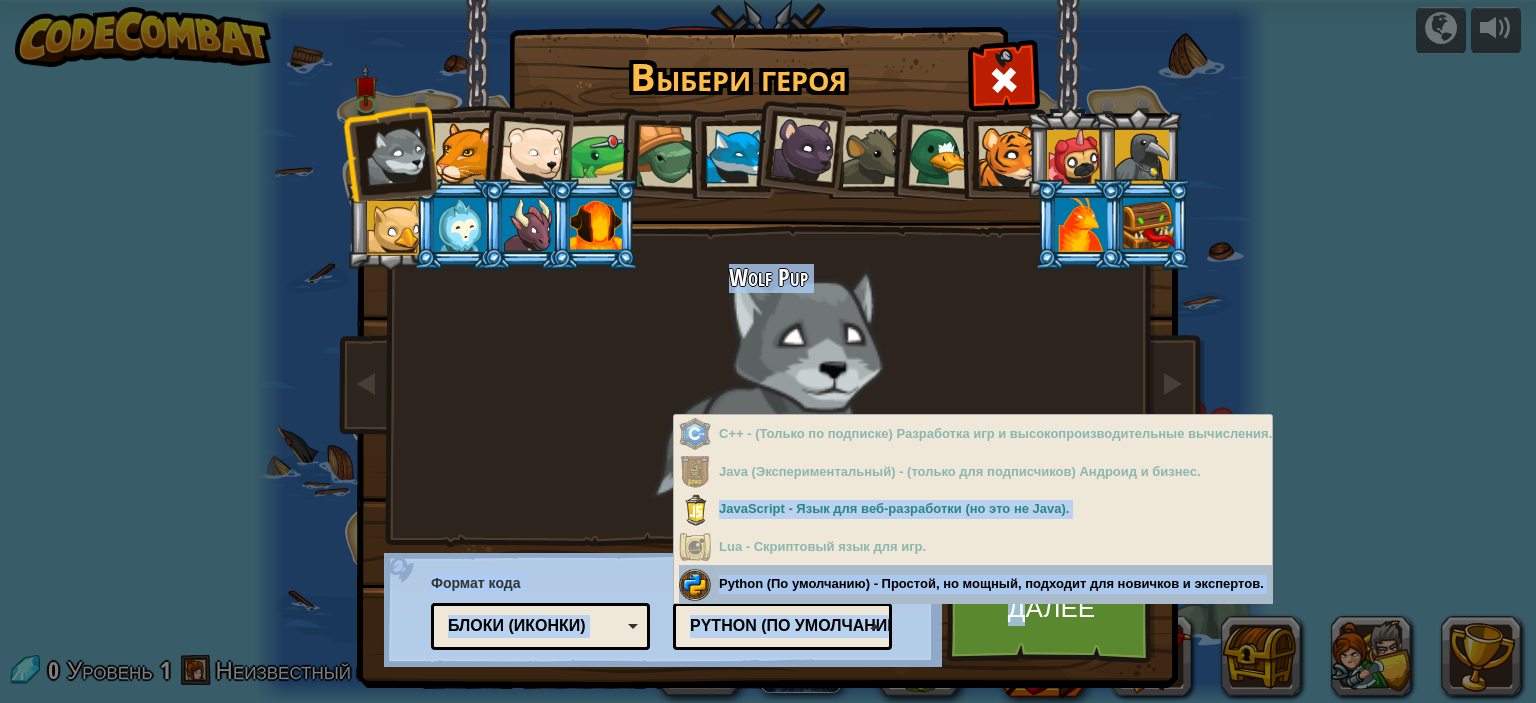 click on "Язык программирования Python (По умолчанию) JavaScript Lua C++ Java (Экспериментальный) Python (По умолчанию) C++ - (Только по подписке) Разработка игр и высокопроизводительные вычисления. Java (Экспериментальный) - (только для подписчиков) Андроид и бизнес. JavaScript - Язык для веб-разработки (но это не Java). Lua - Скриптовый язык для игр. Python (По умолчанию) - Простой, но мощный, подходит для новичков и экспертов." at bounding box center (782, 609) 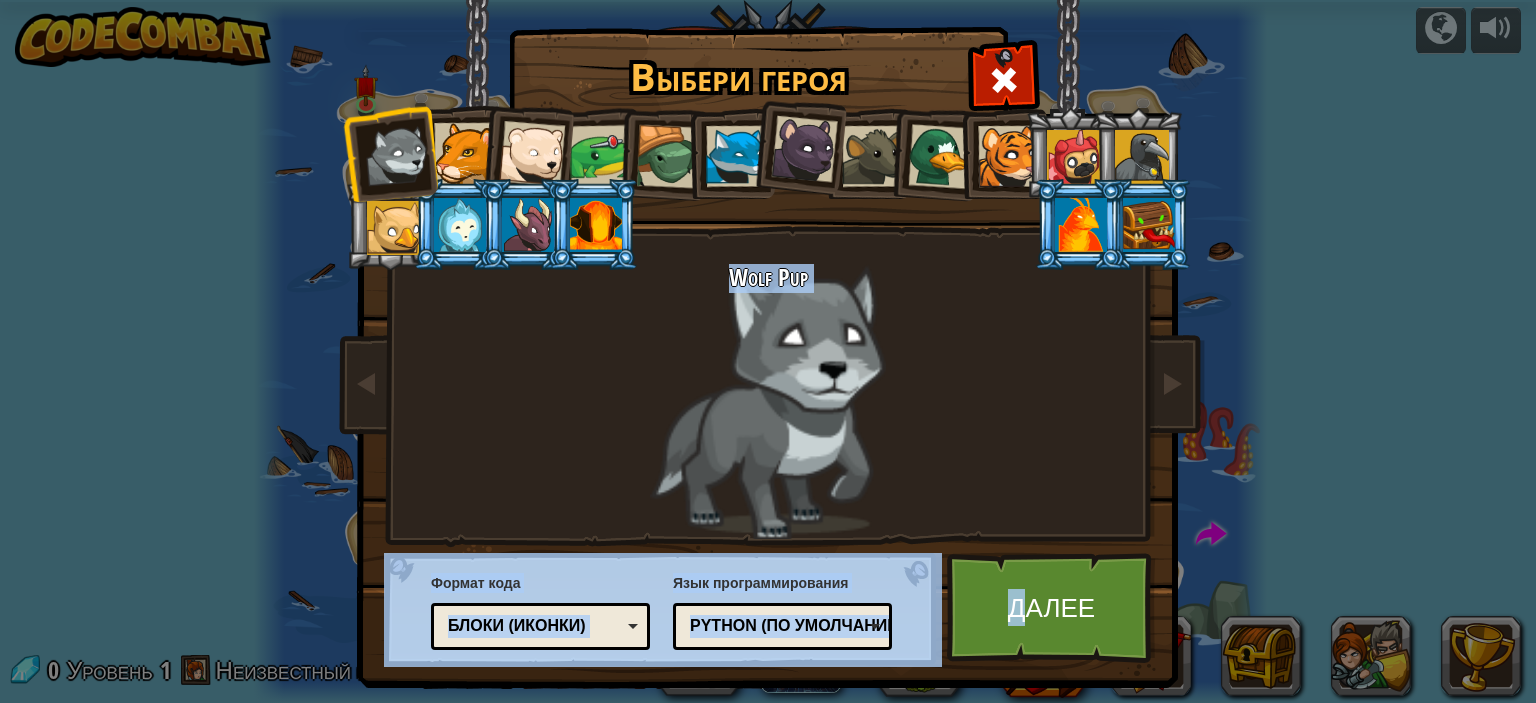 click on "Формат кода" at bounding box center [540, 583] 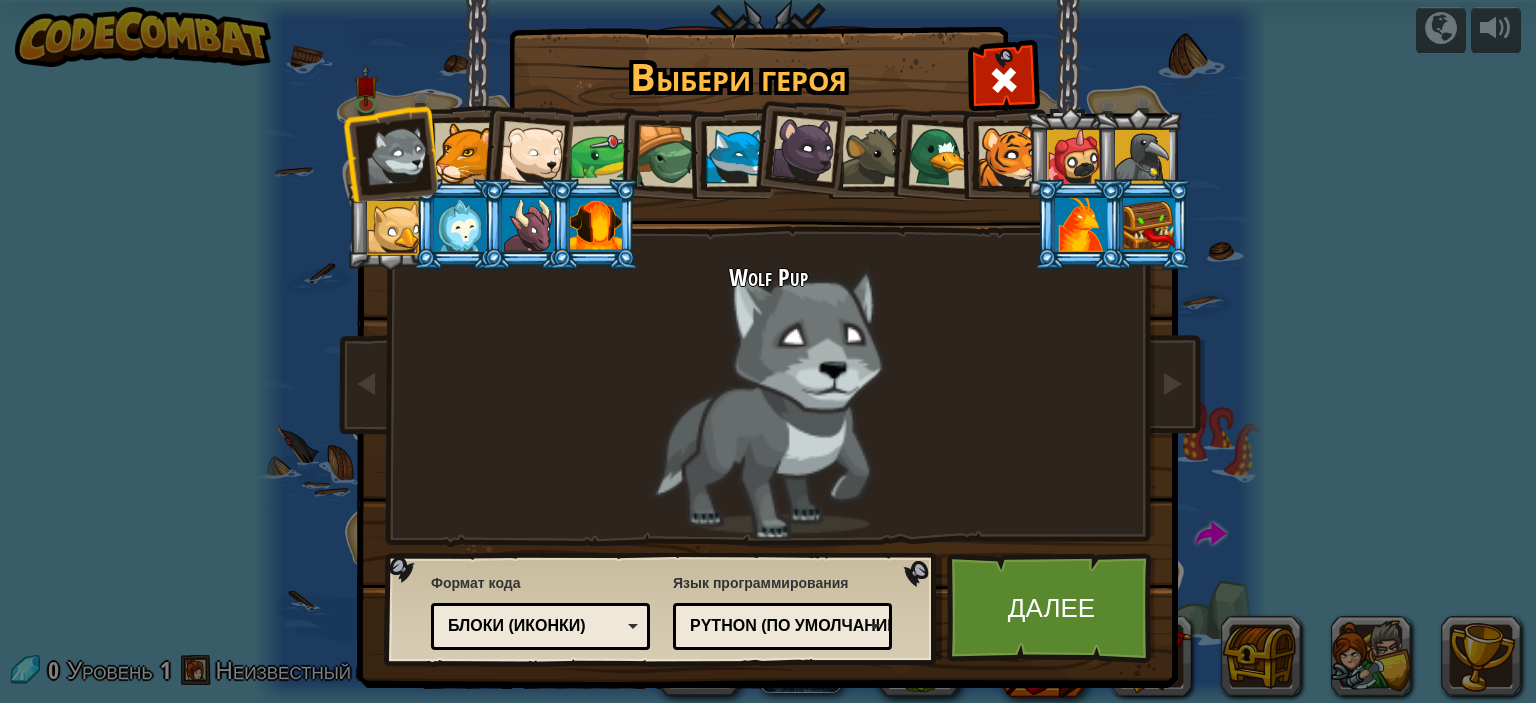 click on "Блоки (иконки)" at bounding box center (534, 626) 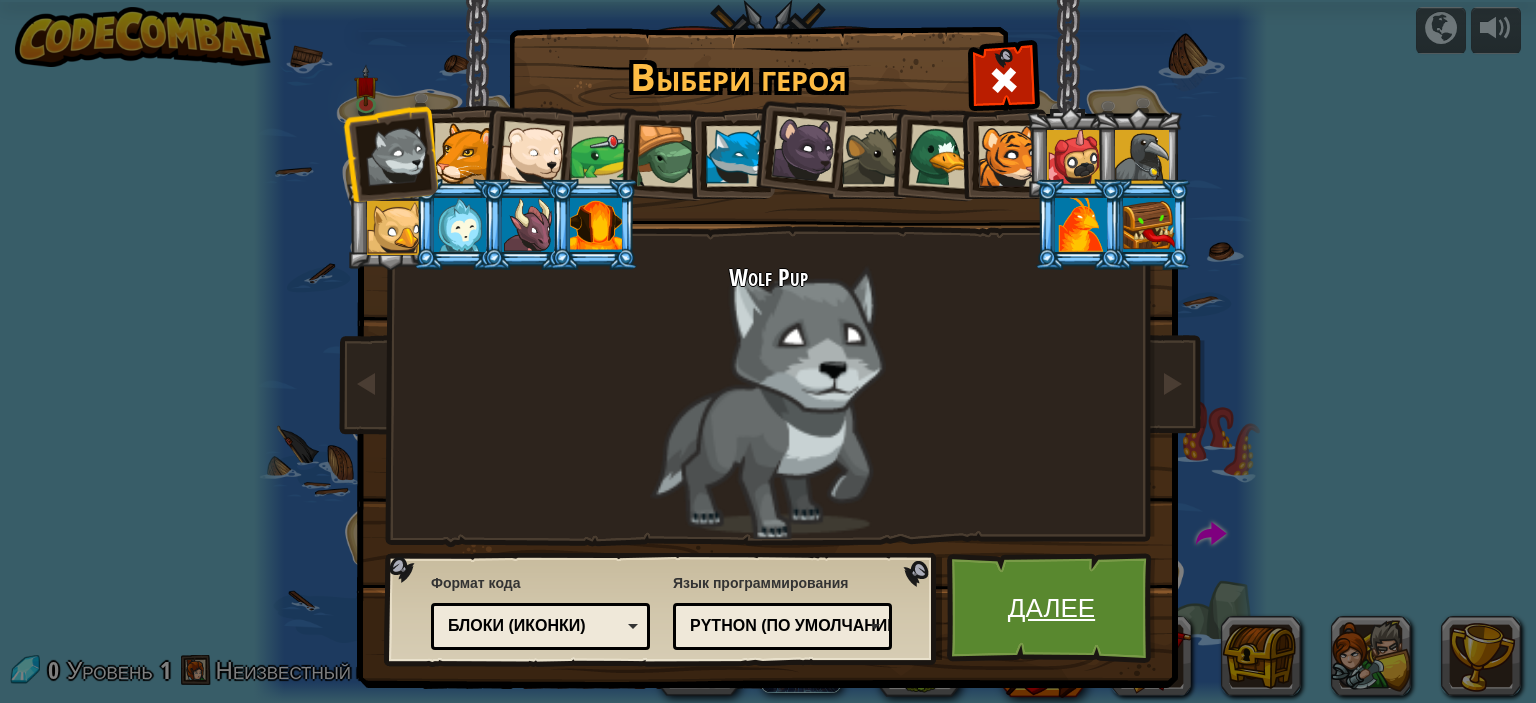 click on "Далее" at bounding box center (1051, 608) 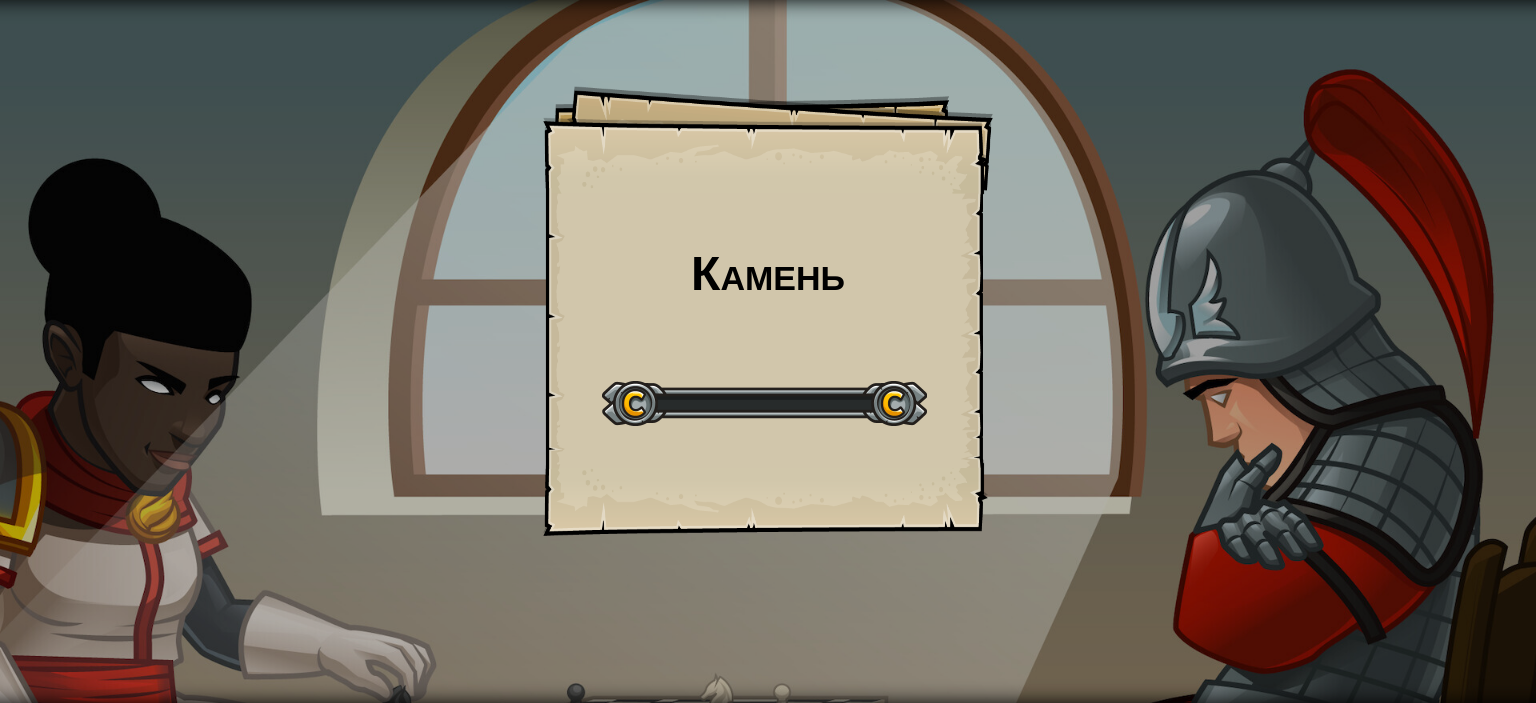 scroll, scrollTop: 0, scrollLeft: 0, axis: both 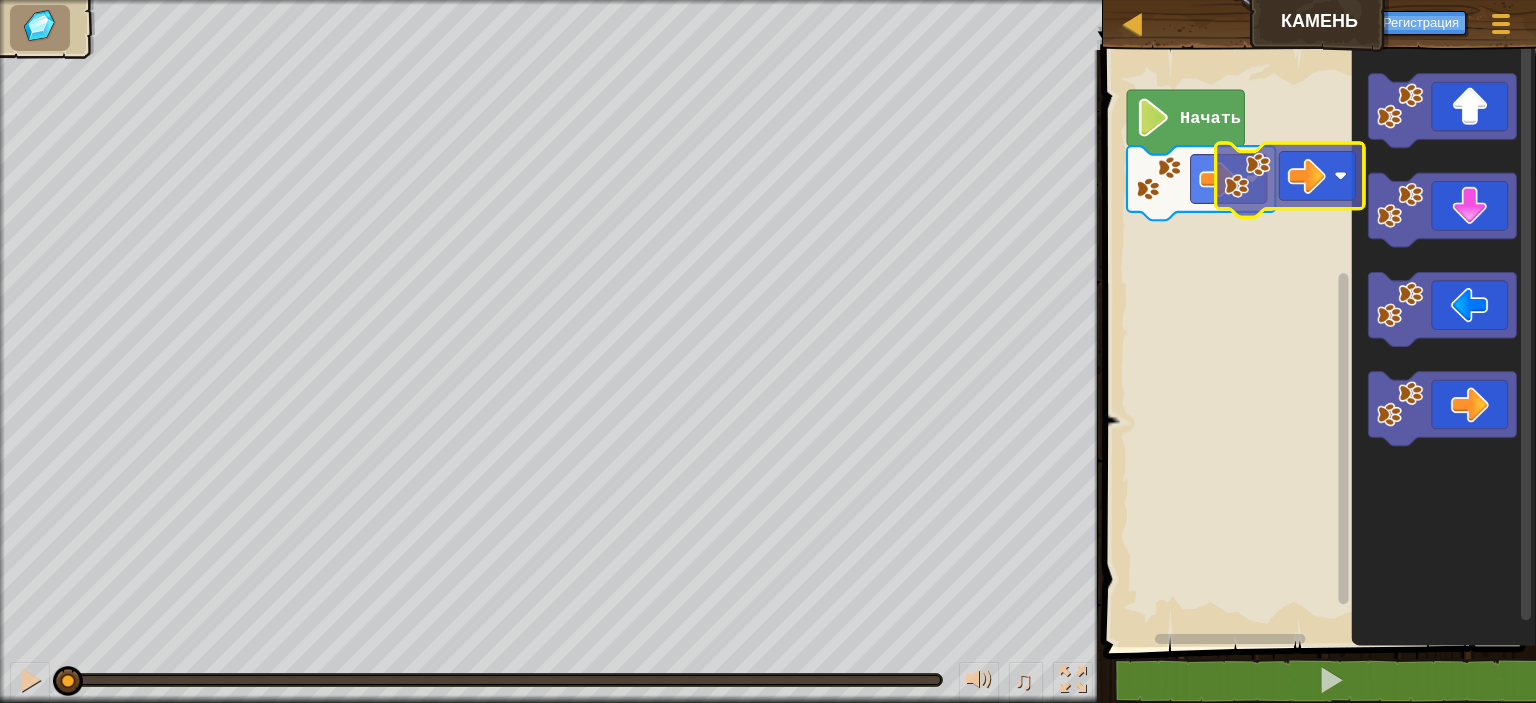 click on "Начать" at bounding box center (1316, 343) 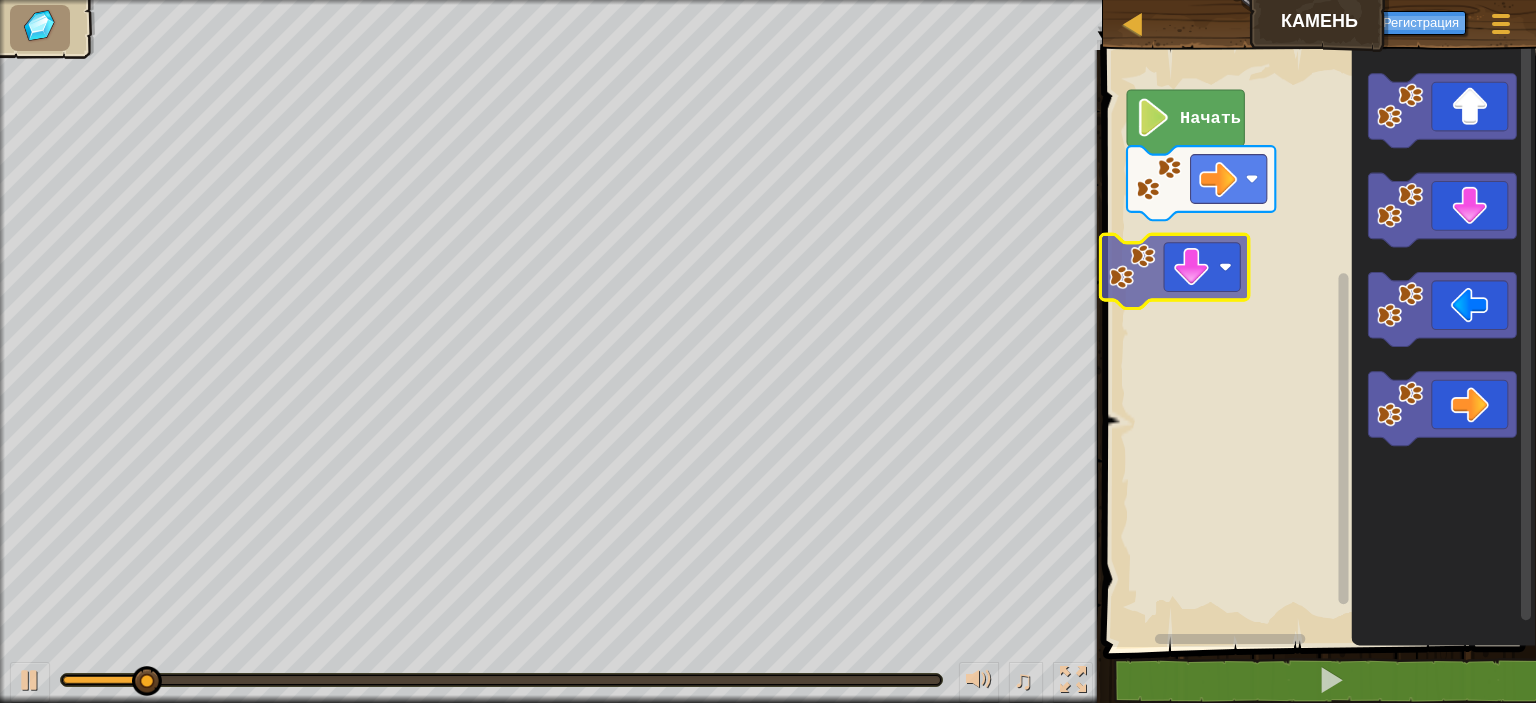 click on "Начать" at bounding box center (1316, 343) 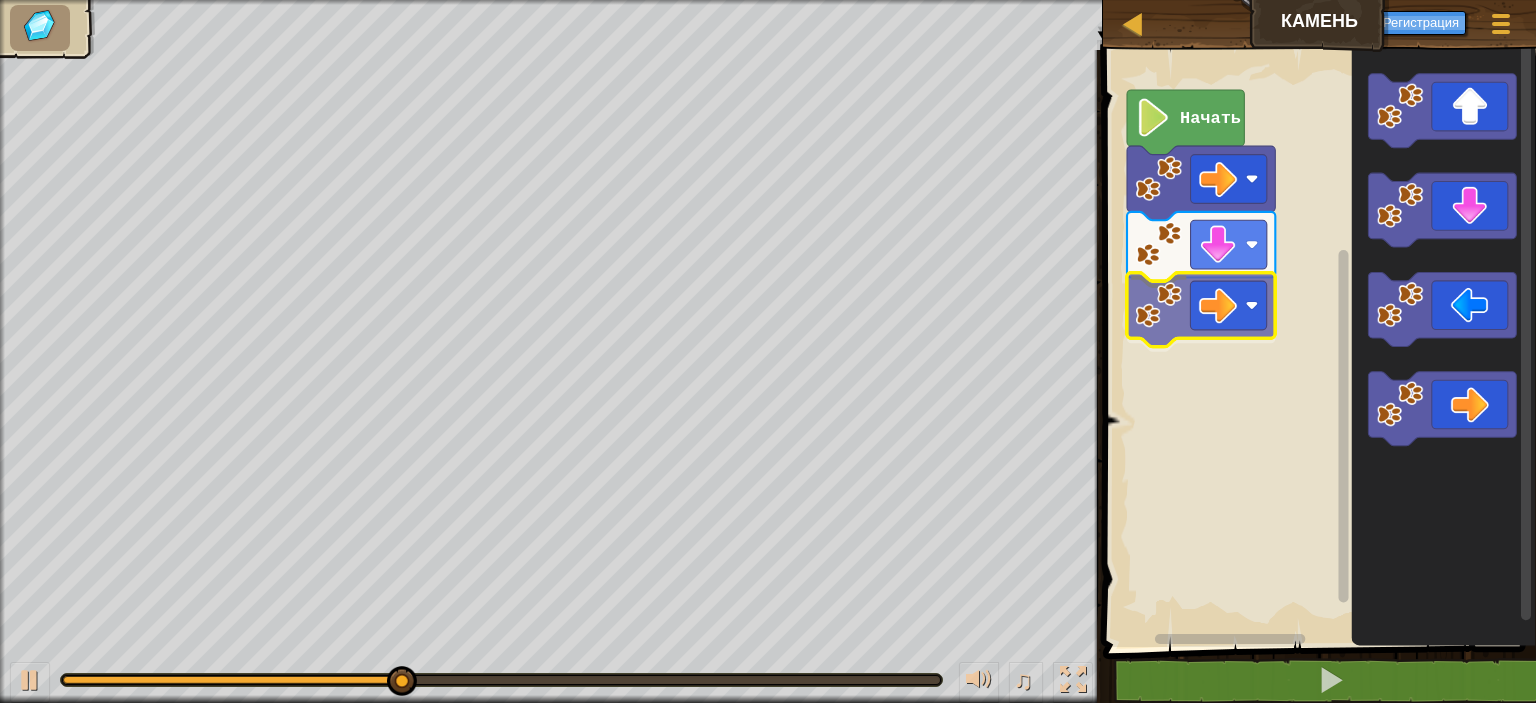 click on "Начать" at bounding box center (1316, 343) 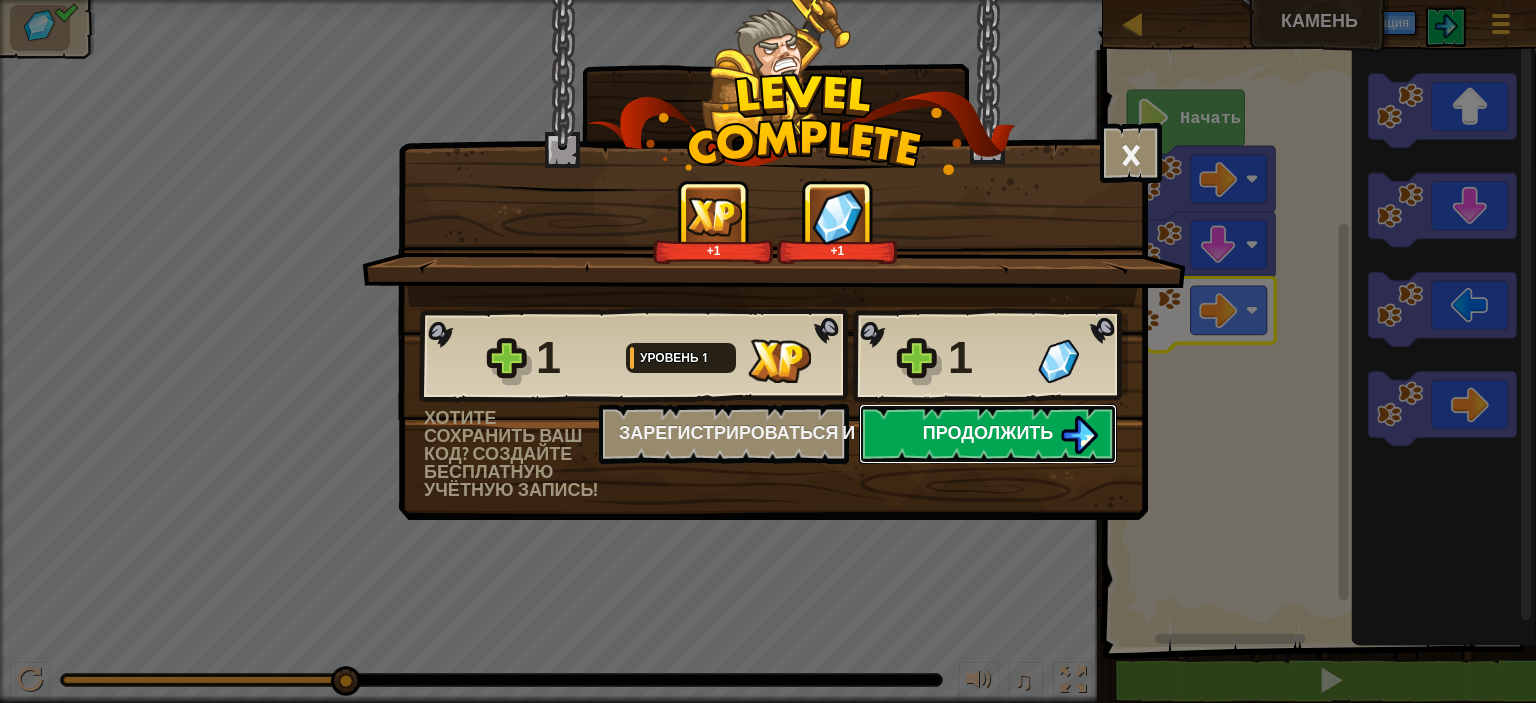 click on "Продолжить" at bounding box center (988, 434) 